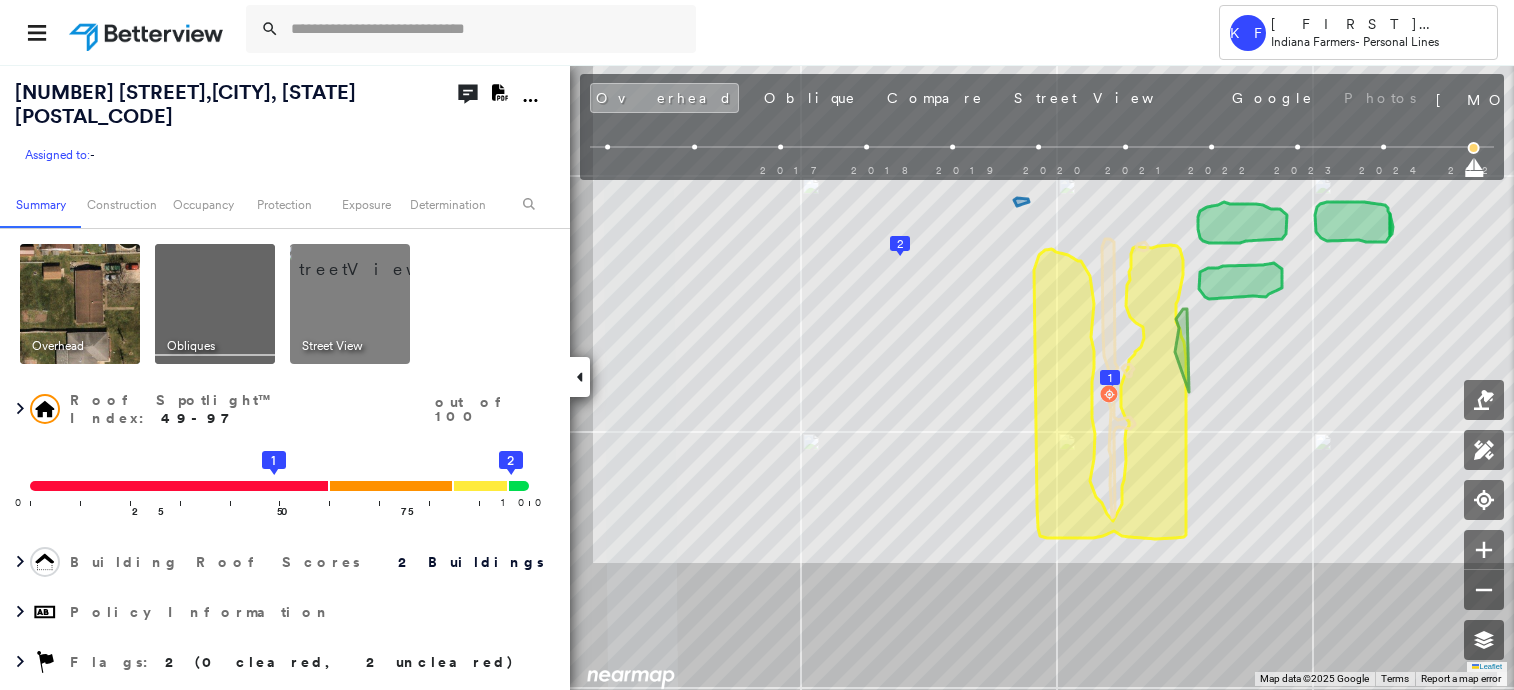 scroll, scrollTop: 0, scrollLeft: 0, axis: both 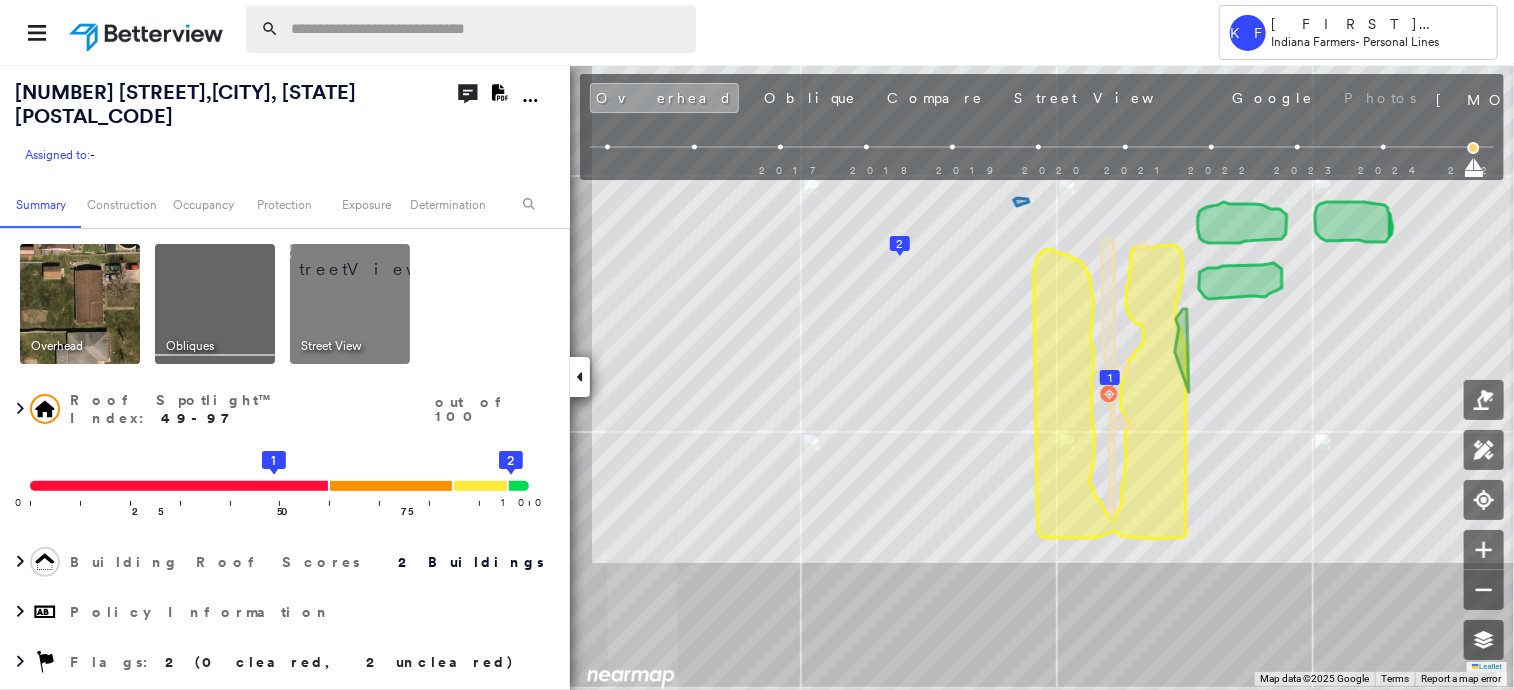 click at bounding box center [487, 29] 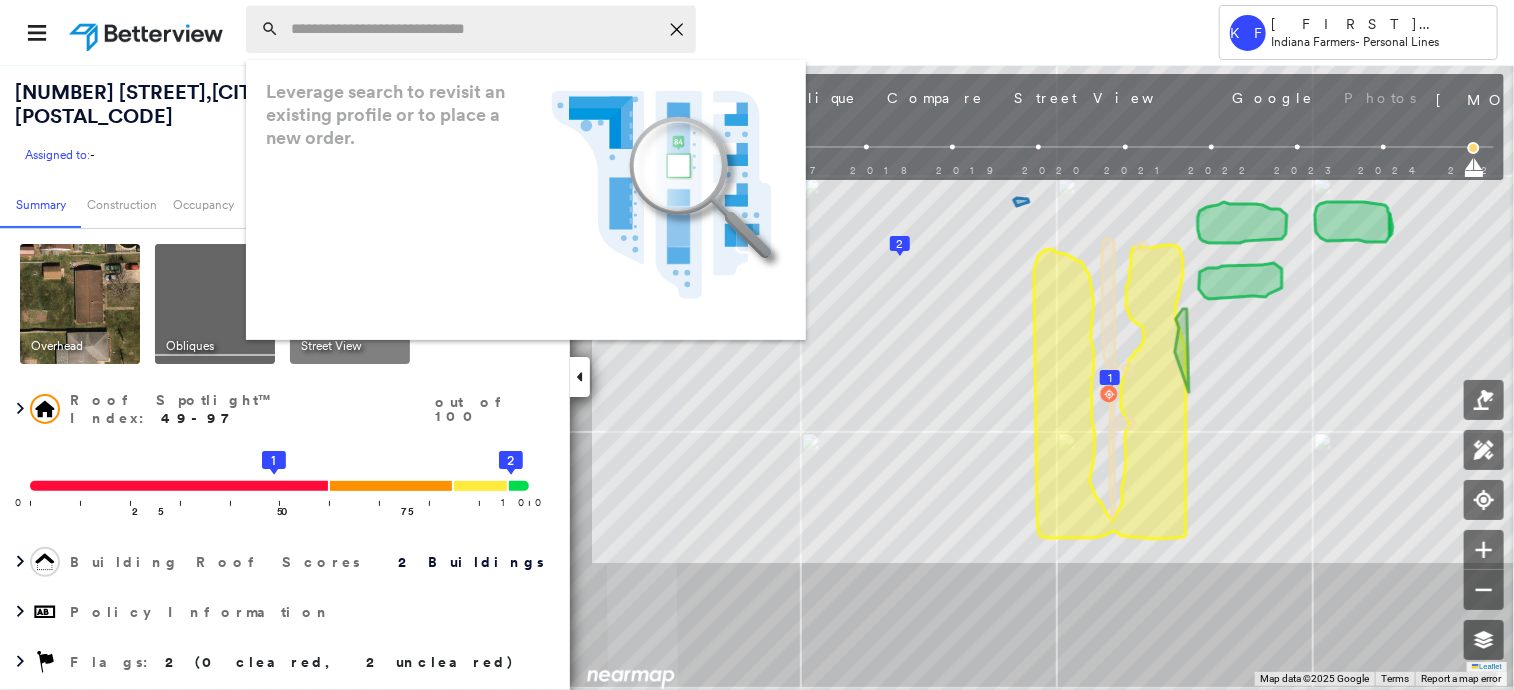 paste on "**********" 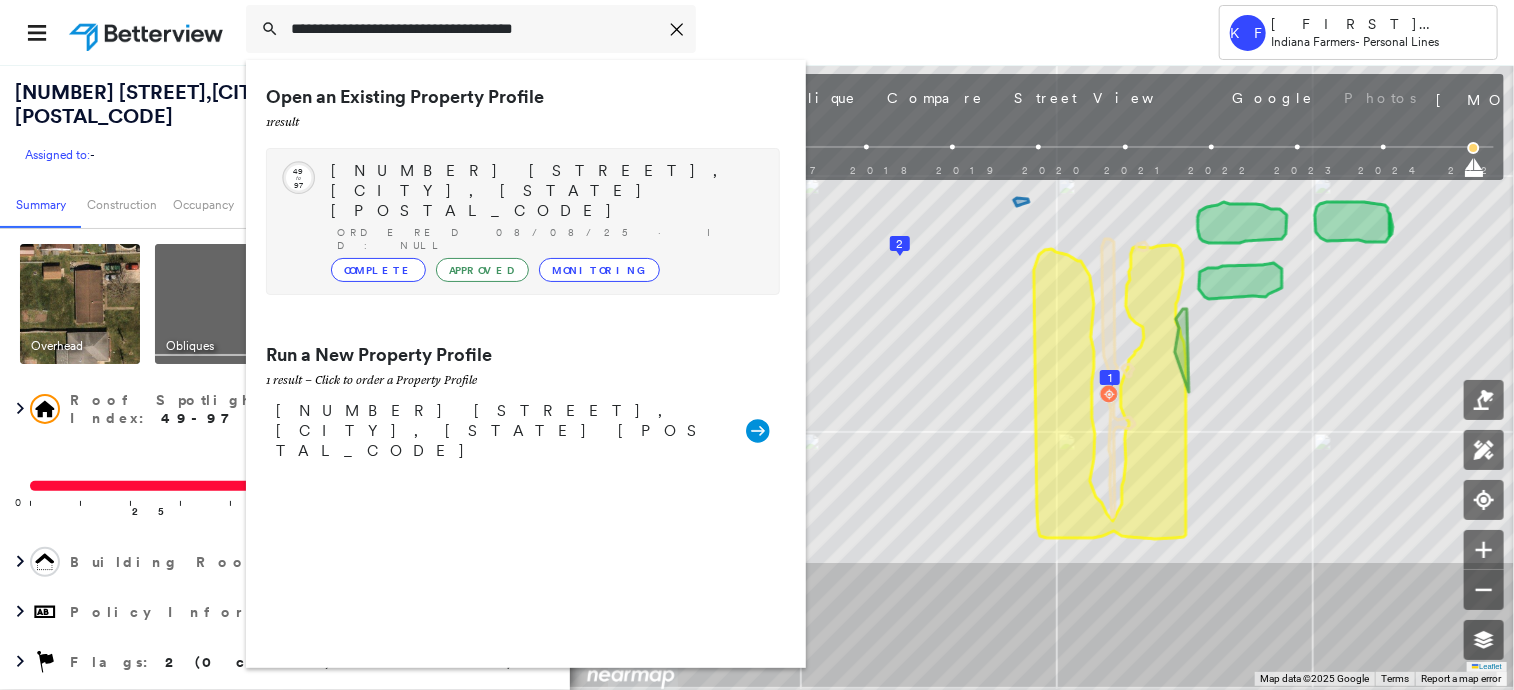 type on "**********" 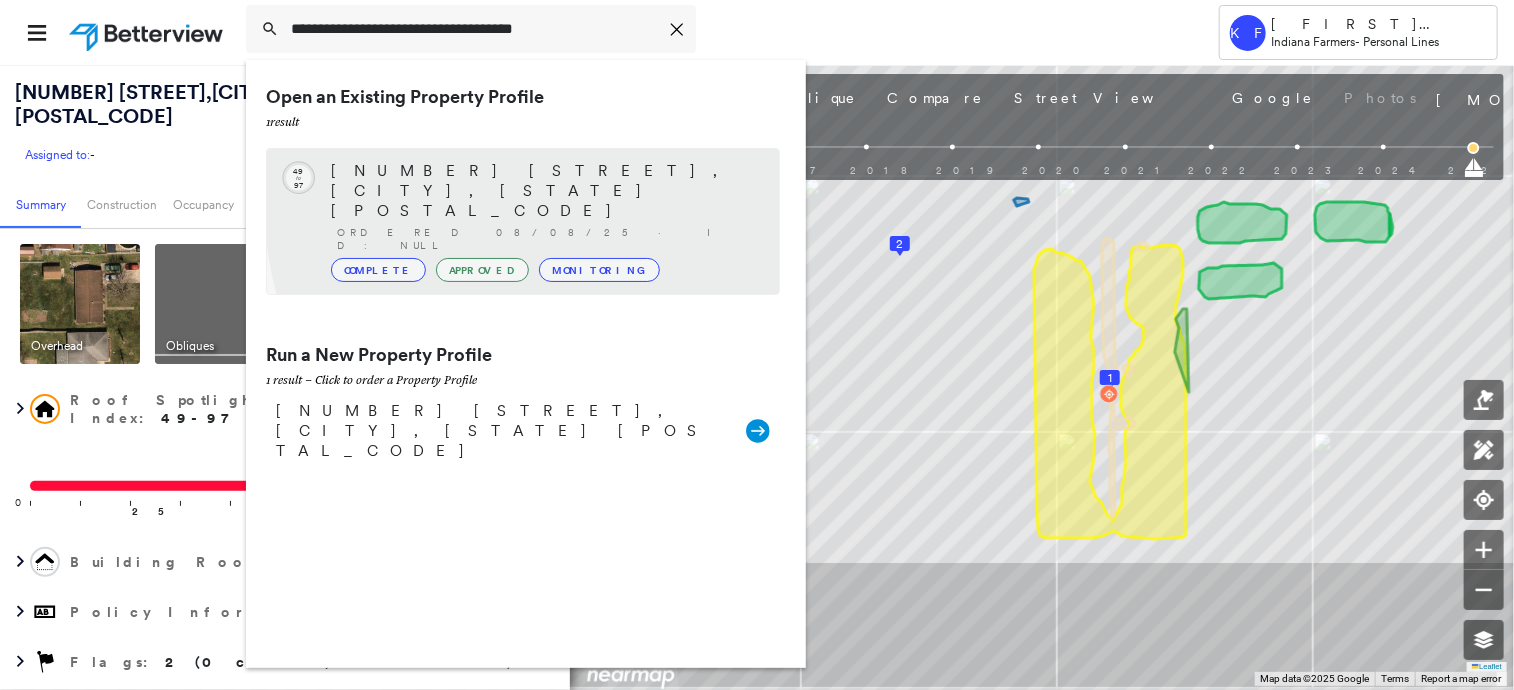 click on "Ordered 08/08/25 · ID: null" at bounding box center (548, 239) 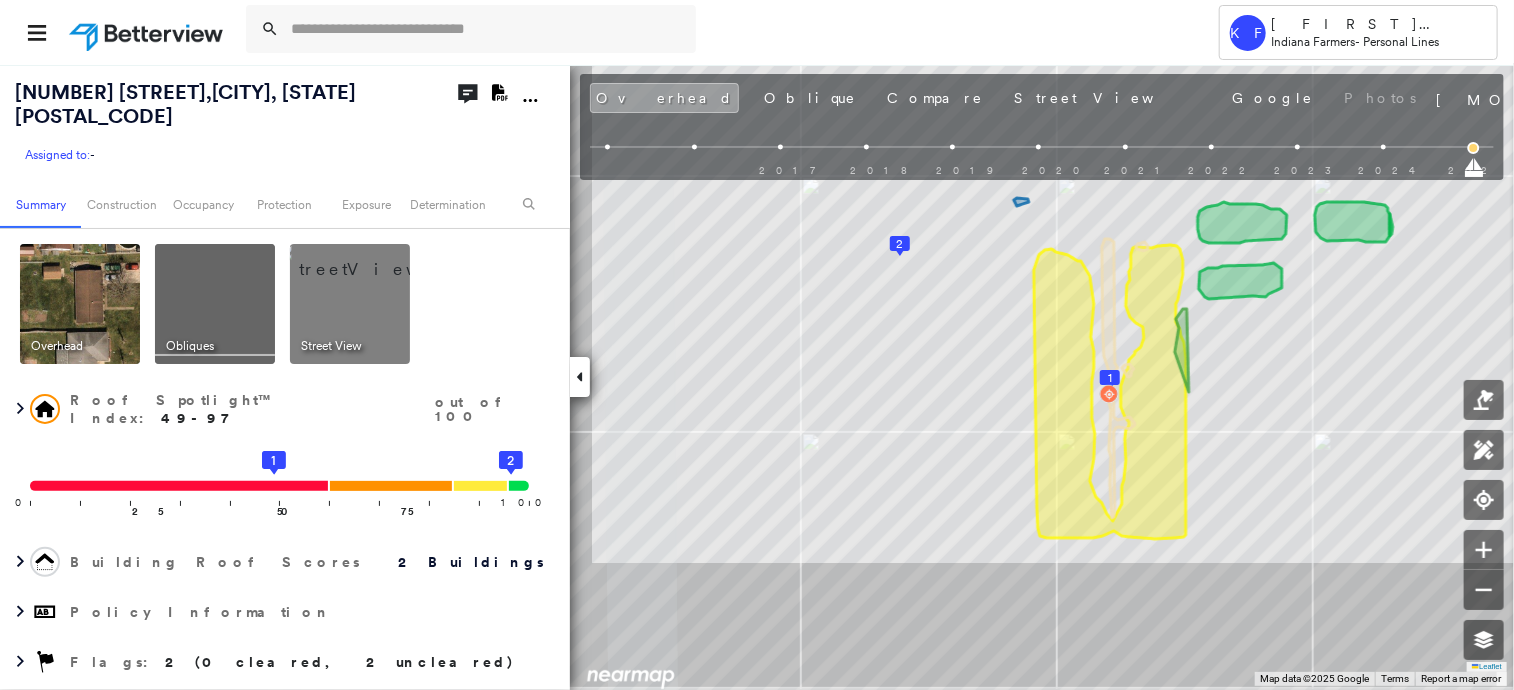 click at bounding box center (374, 259) 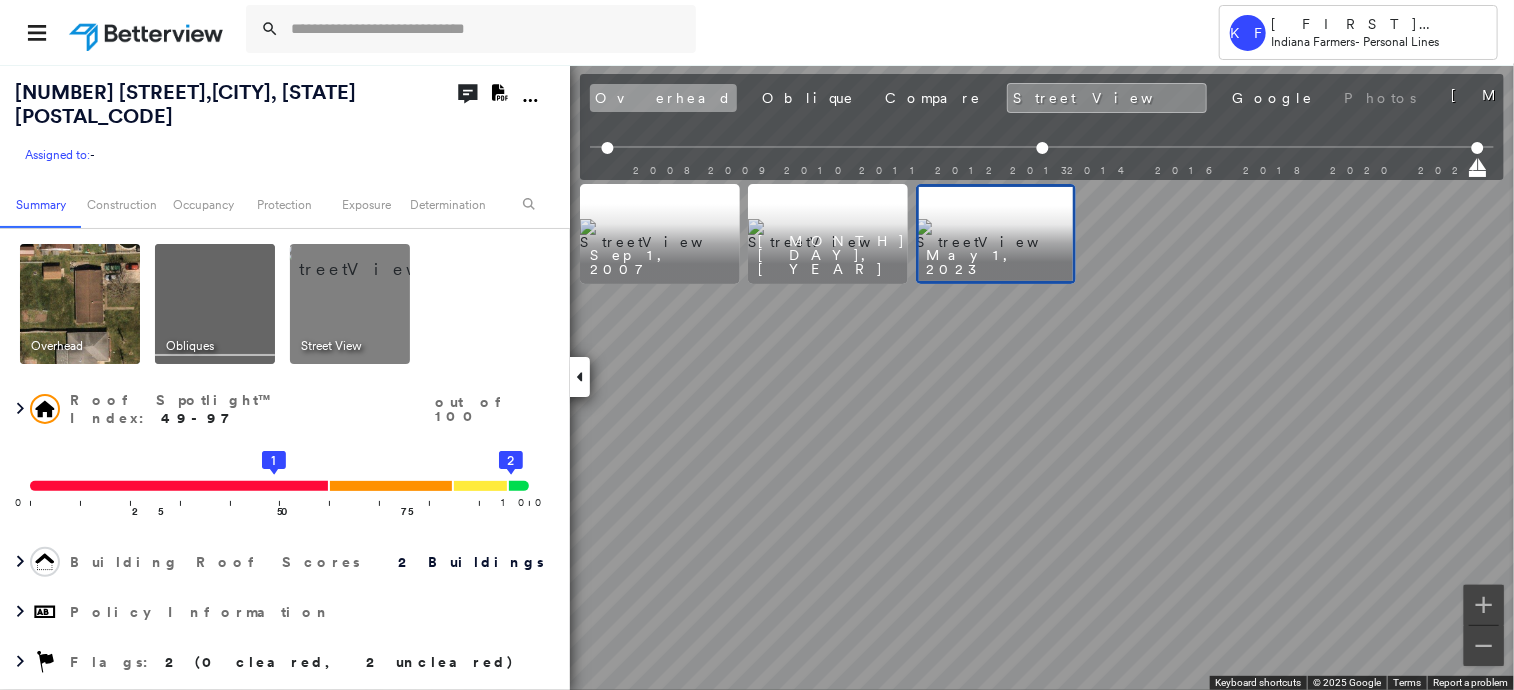 click on "Overhead" at bounding box center (663, 98) 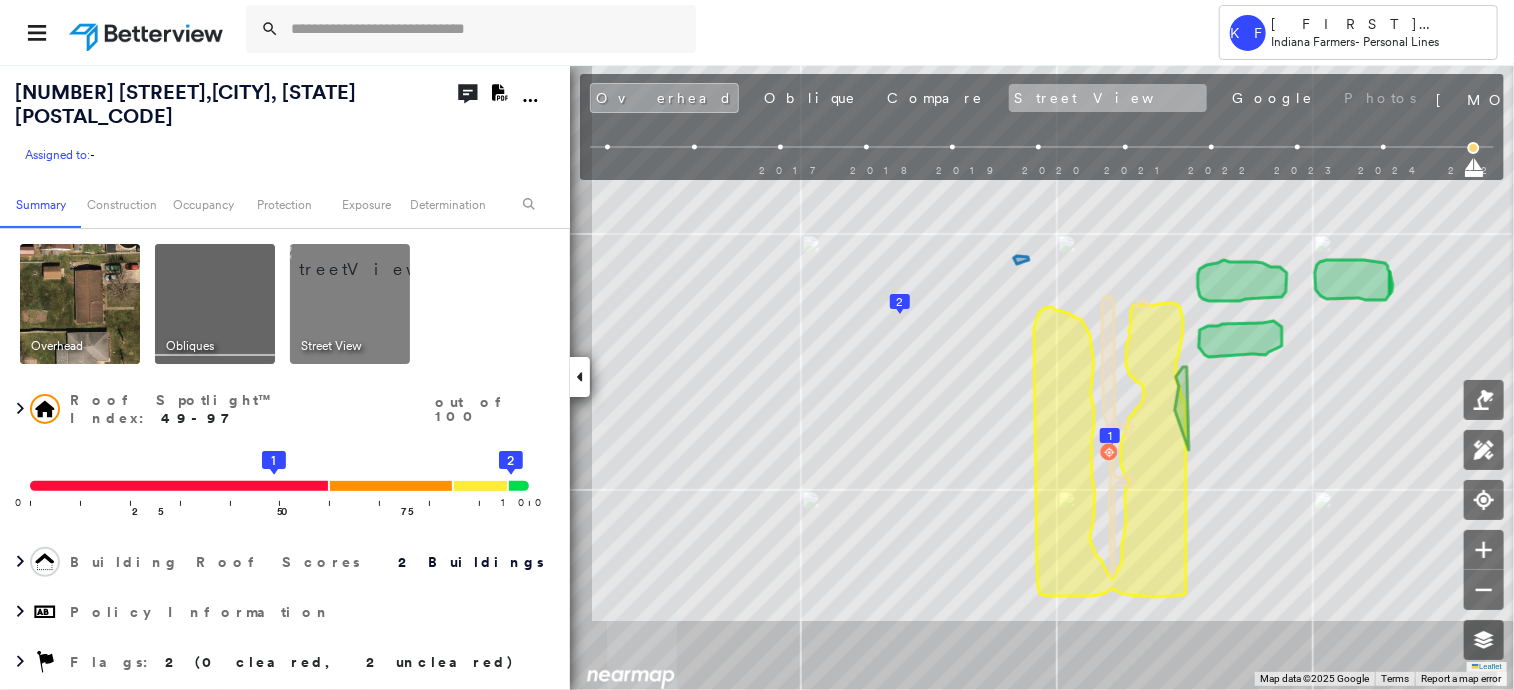 click on "Street View" at bounding box center [1108, 98] 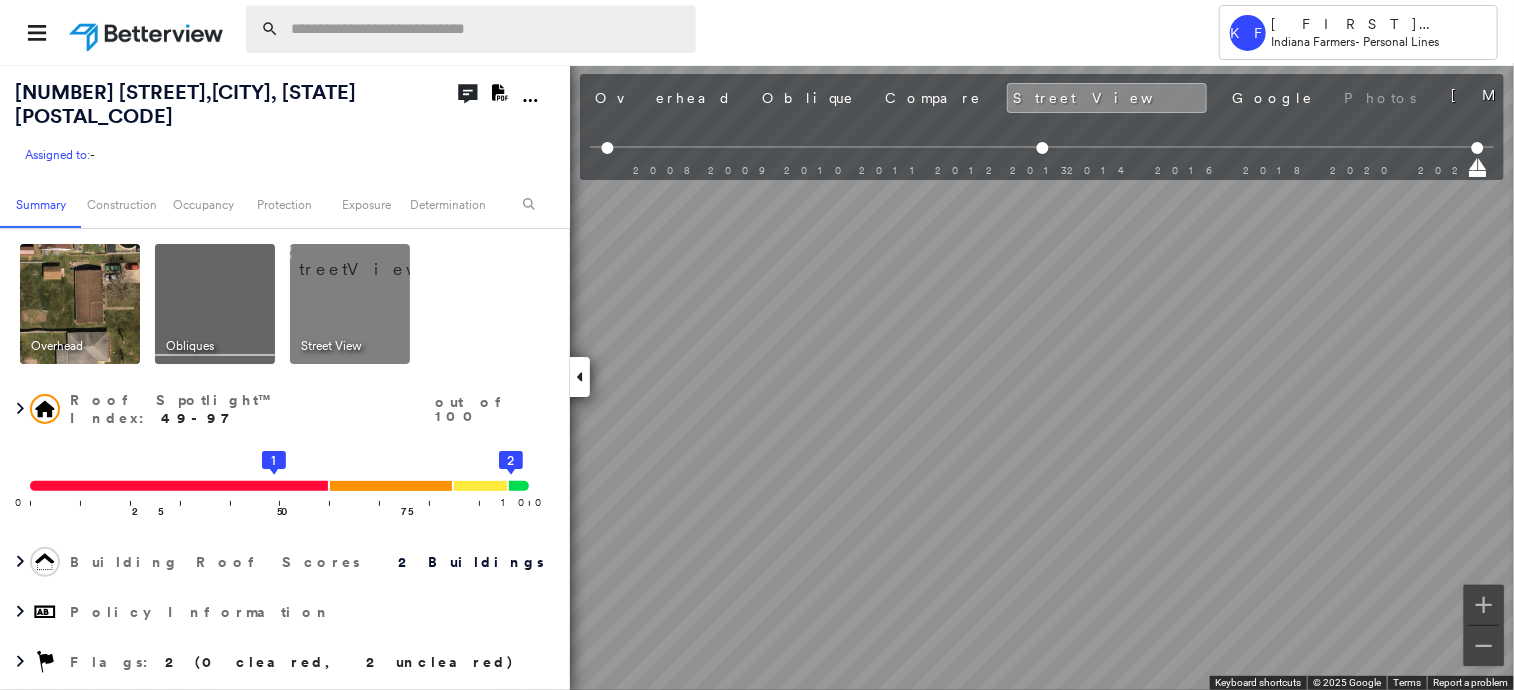 click at bounding box center (487, 29) 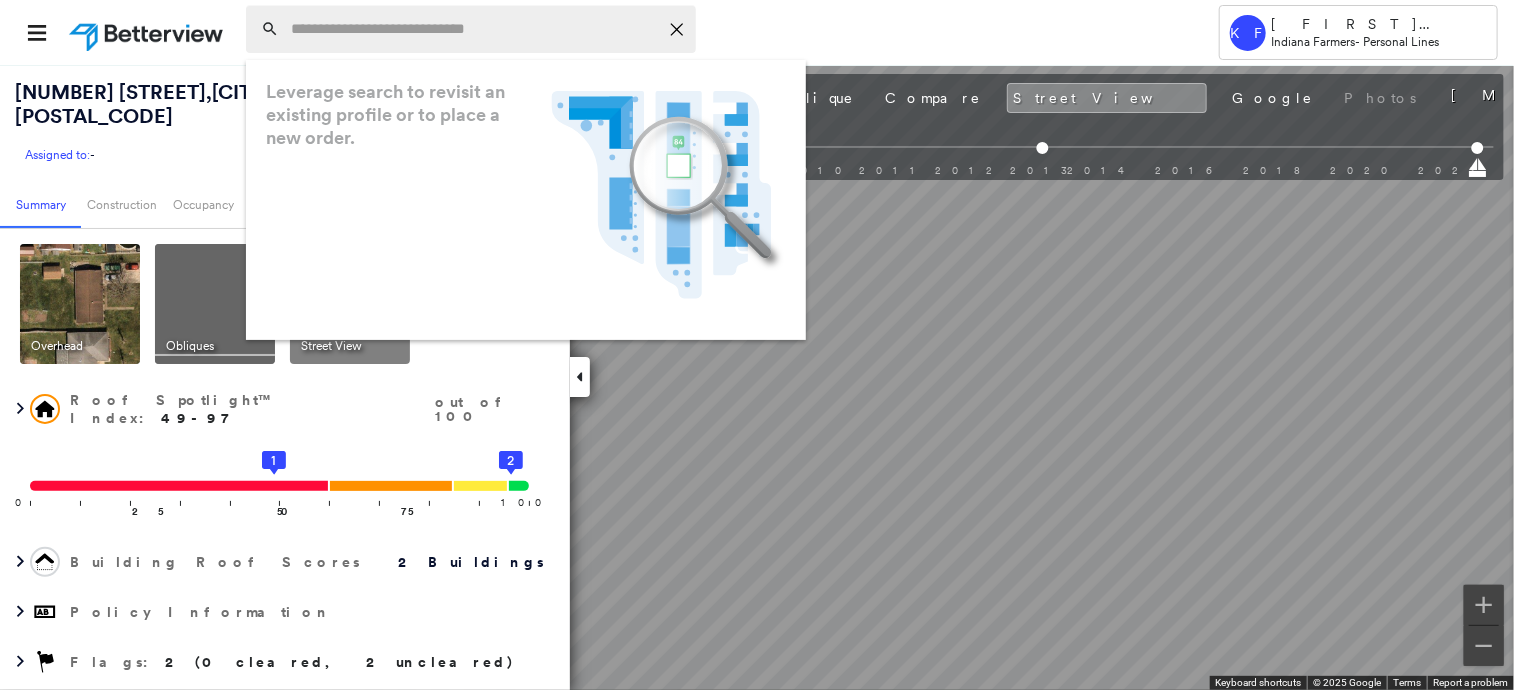 paste on "**********" 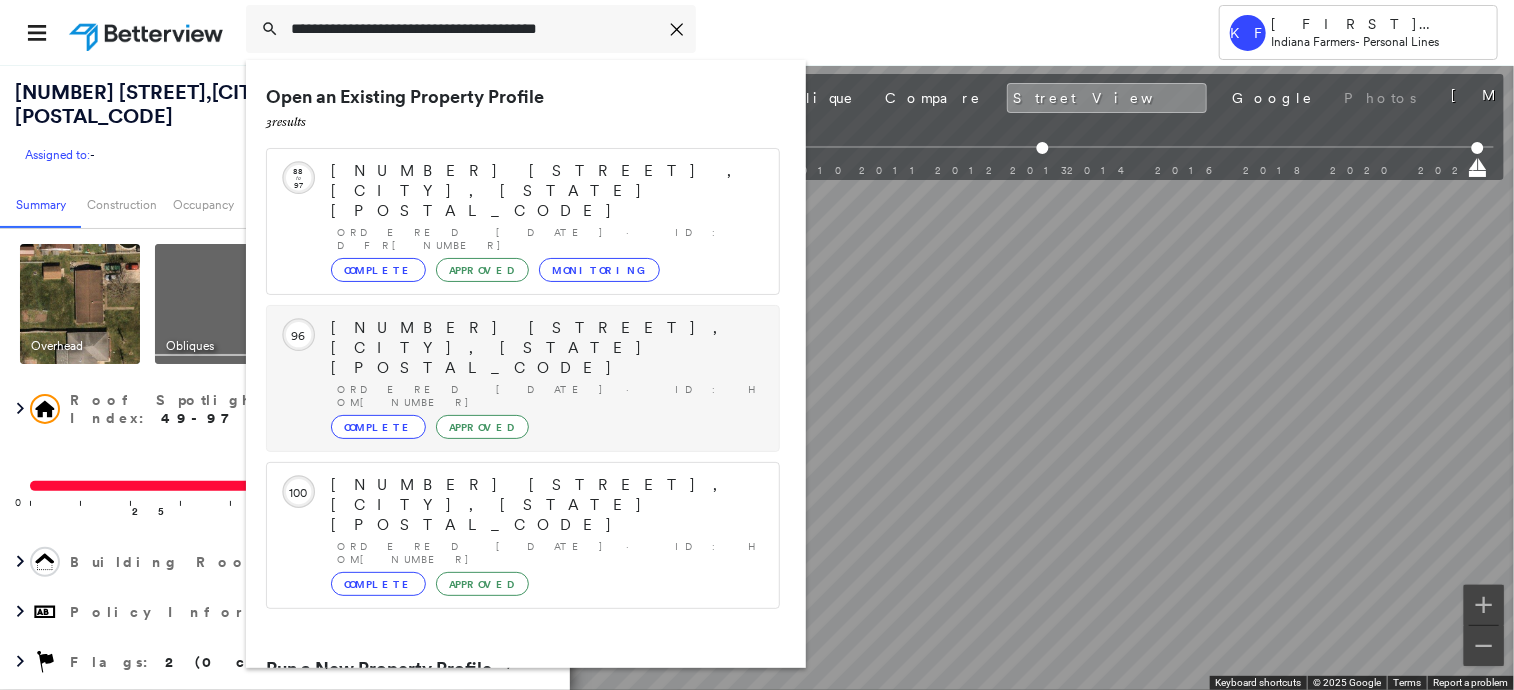 type on "**********" 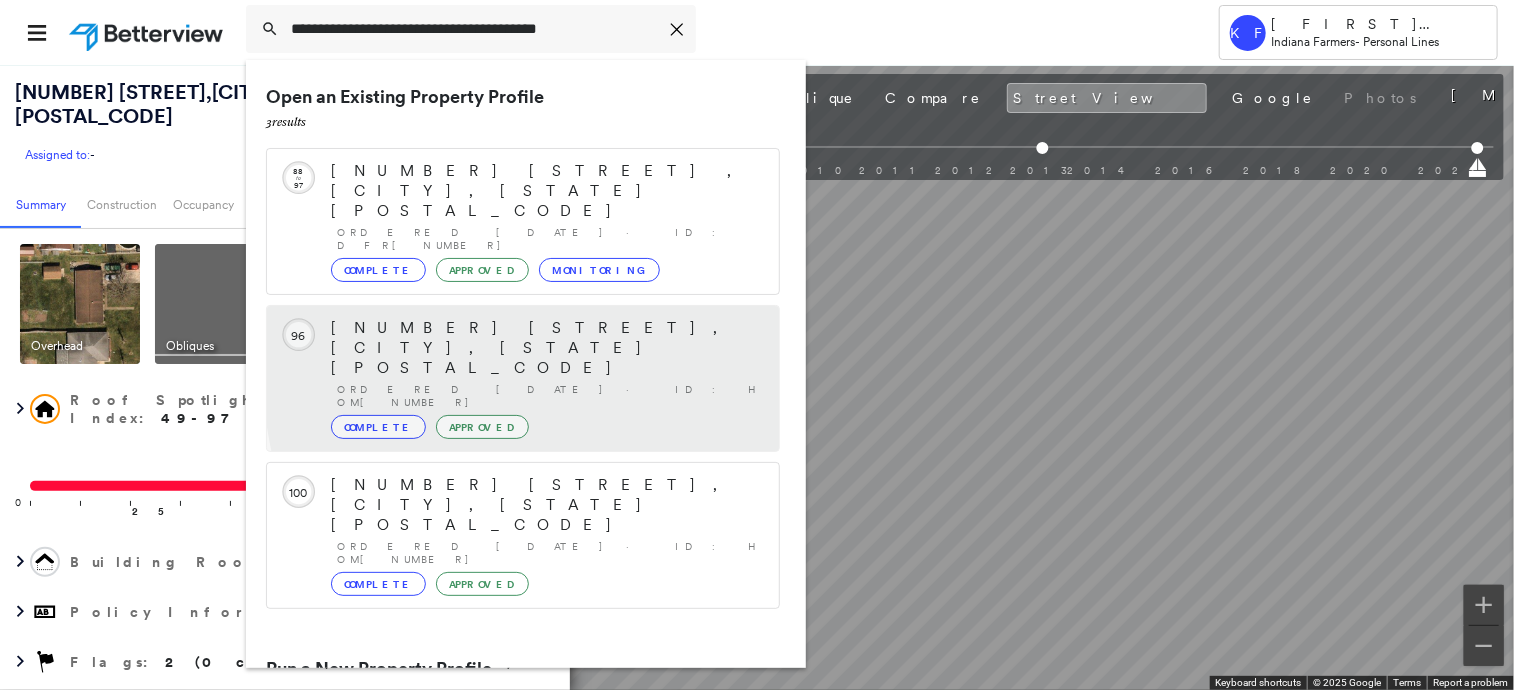 click on "Complete Approved" at bounding box center [545, 427] 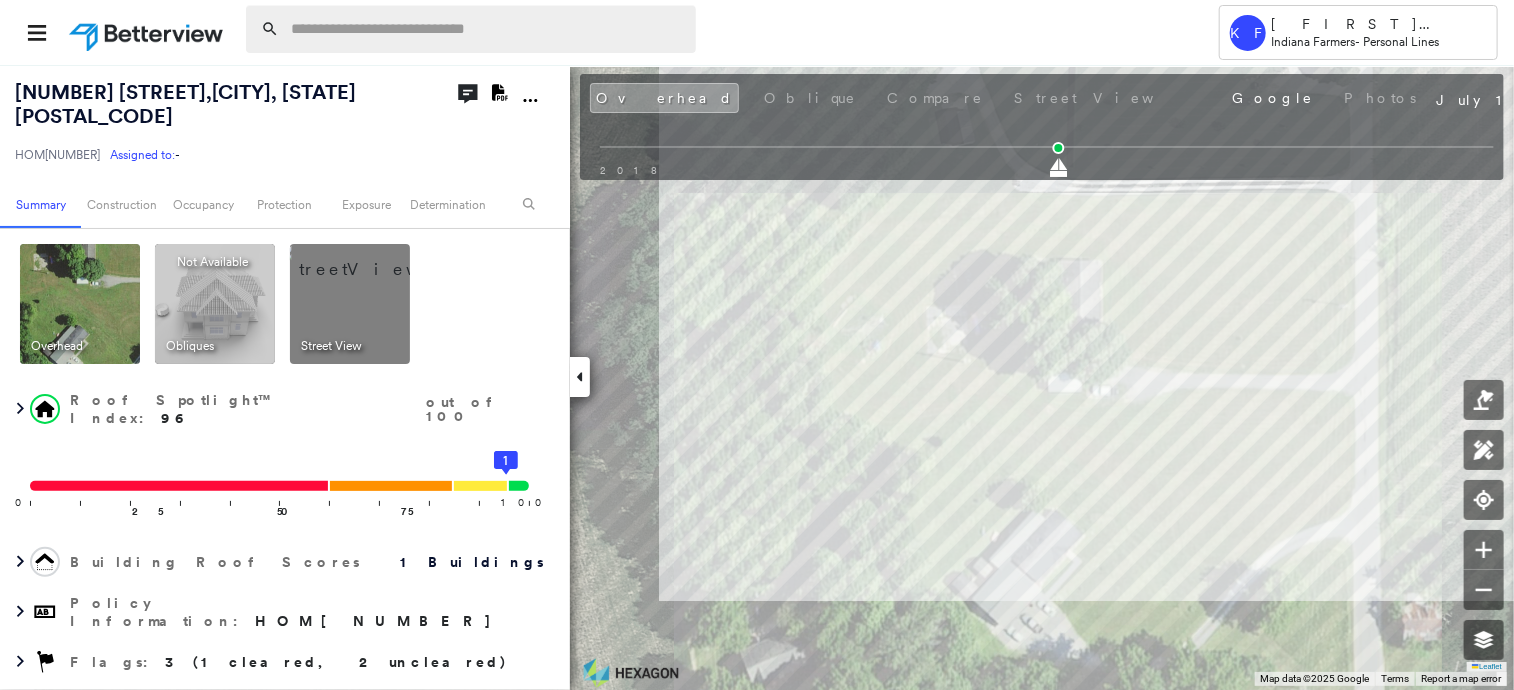 click at bounding box center [487, 29] 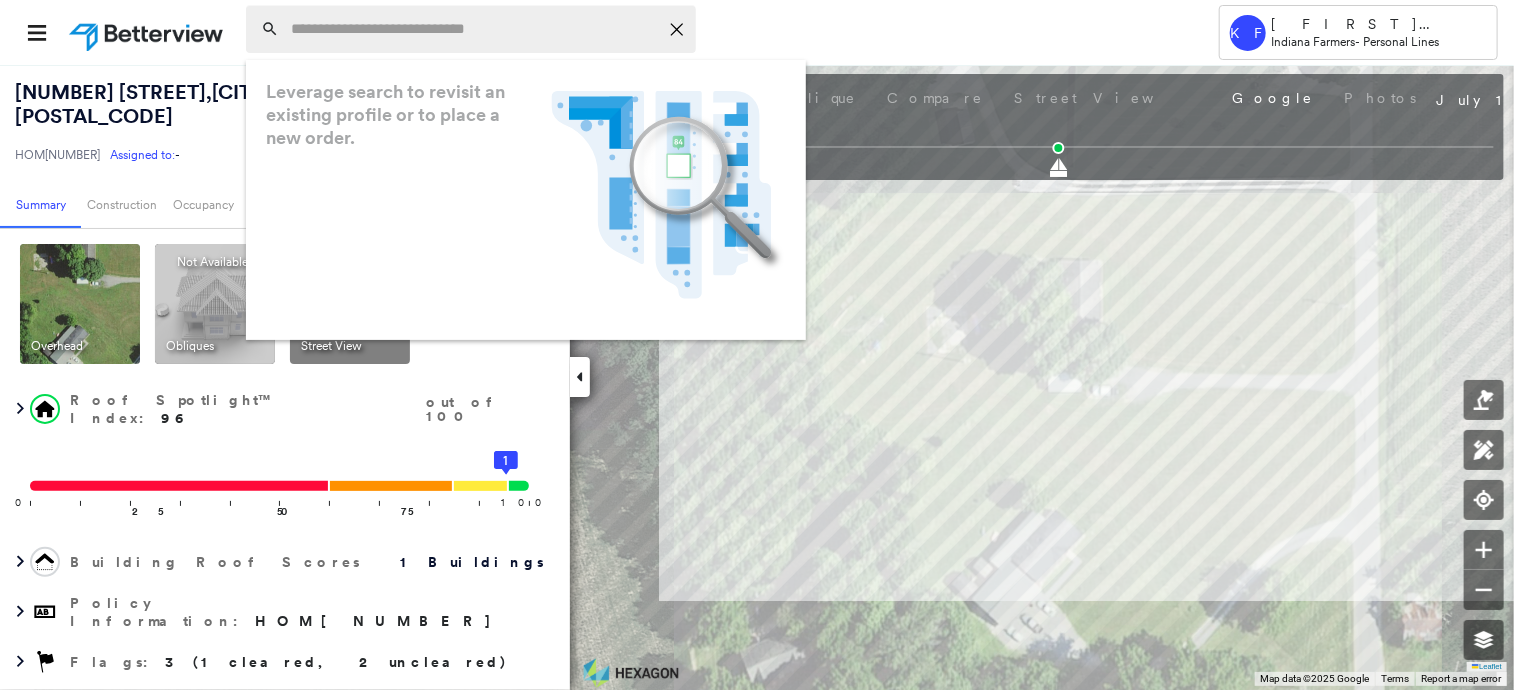 paste on "**********" 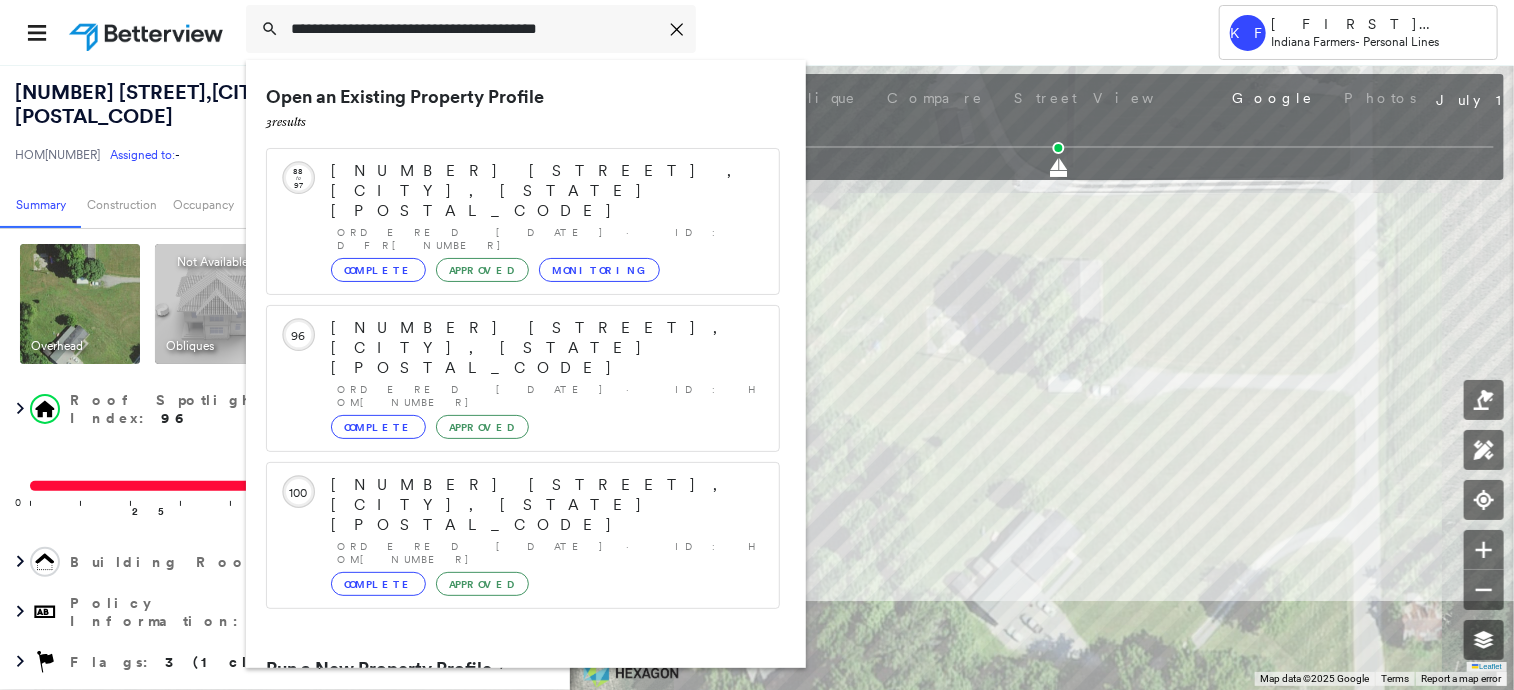 type on "**********" 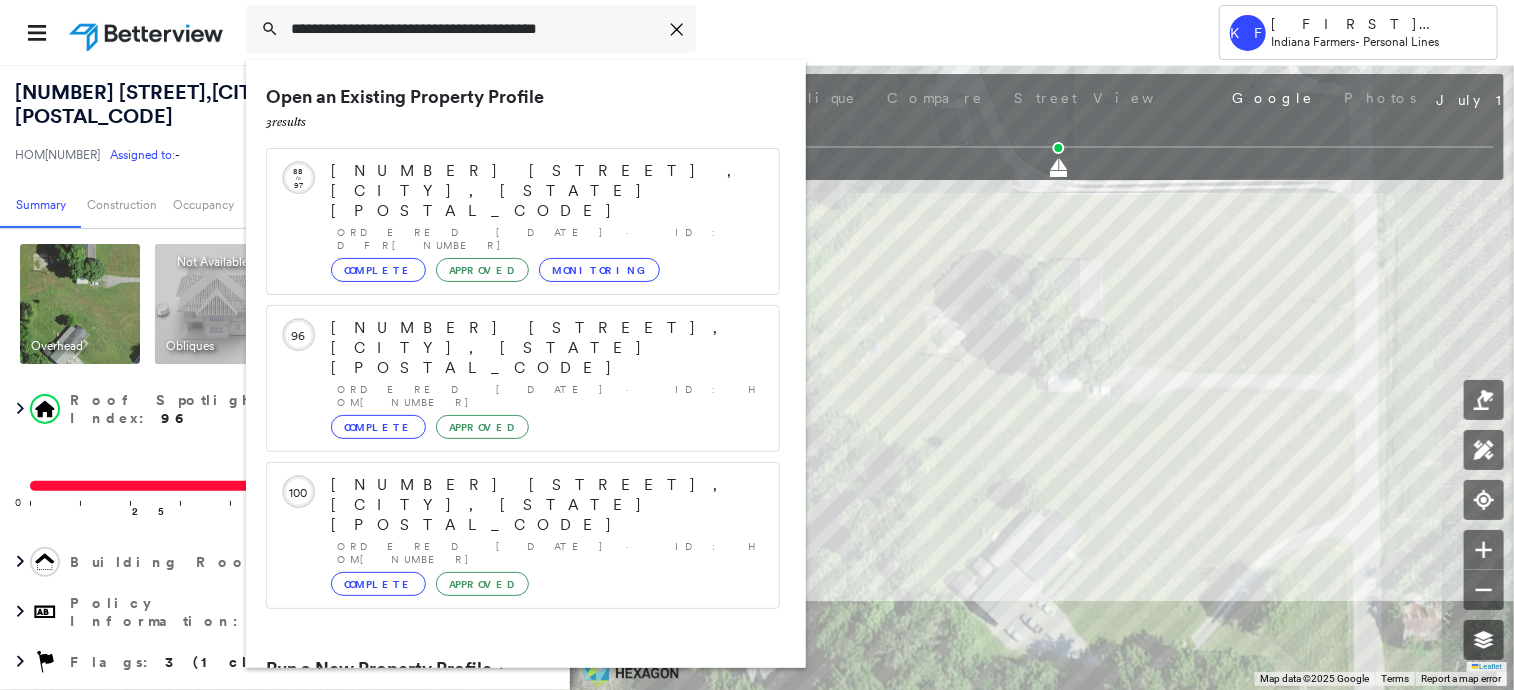 click 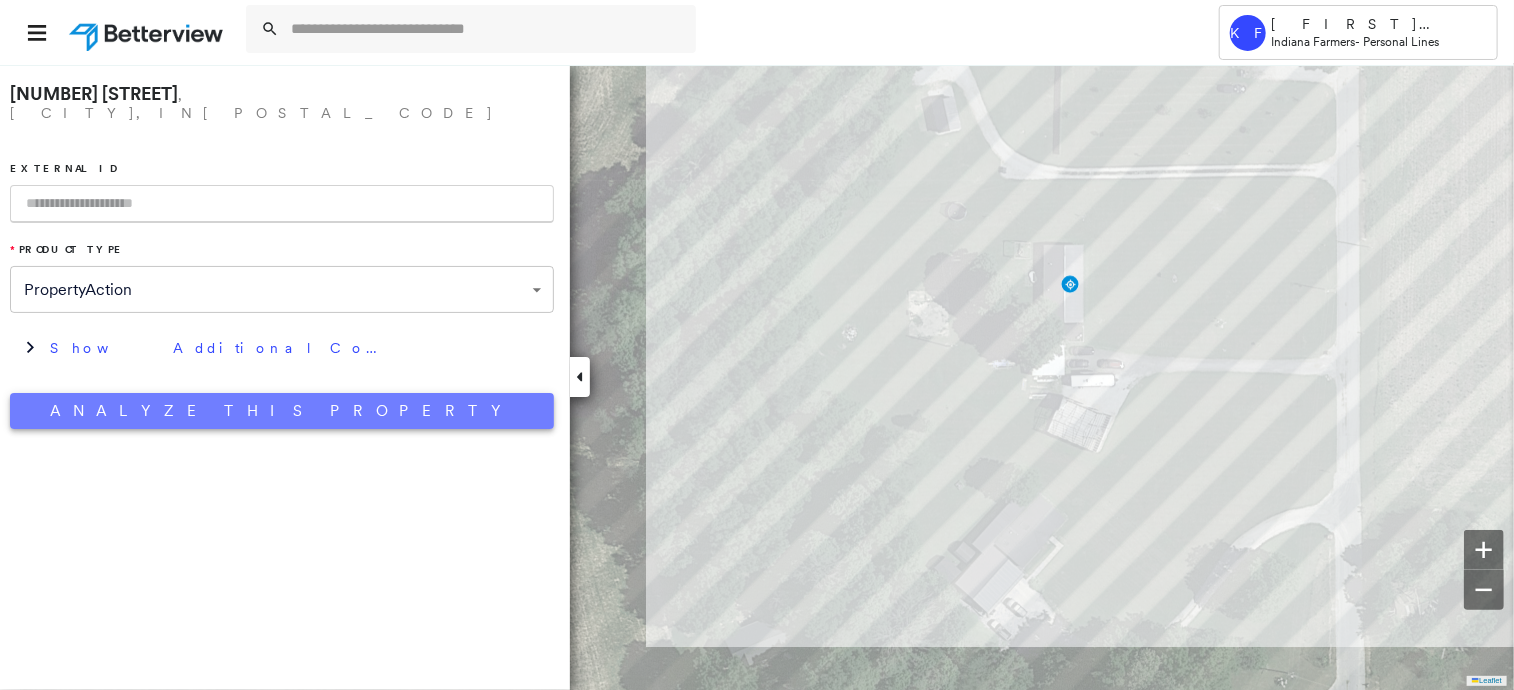 click on "Analyze This Property" at bounding box center [282, 411] 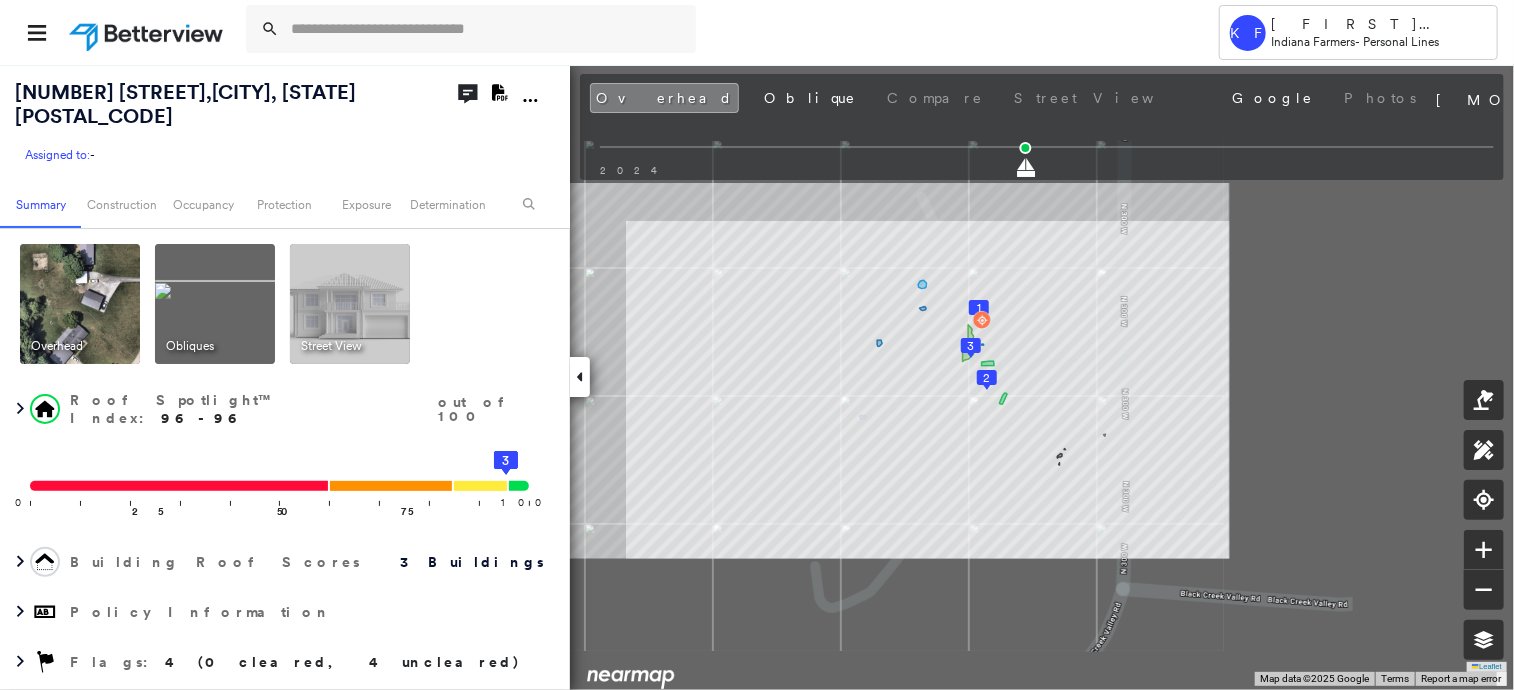 click 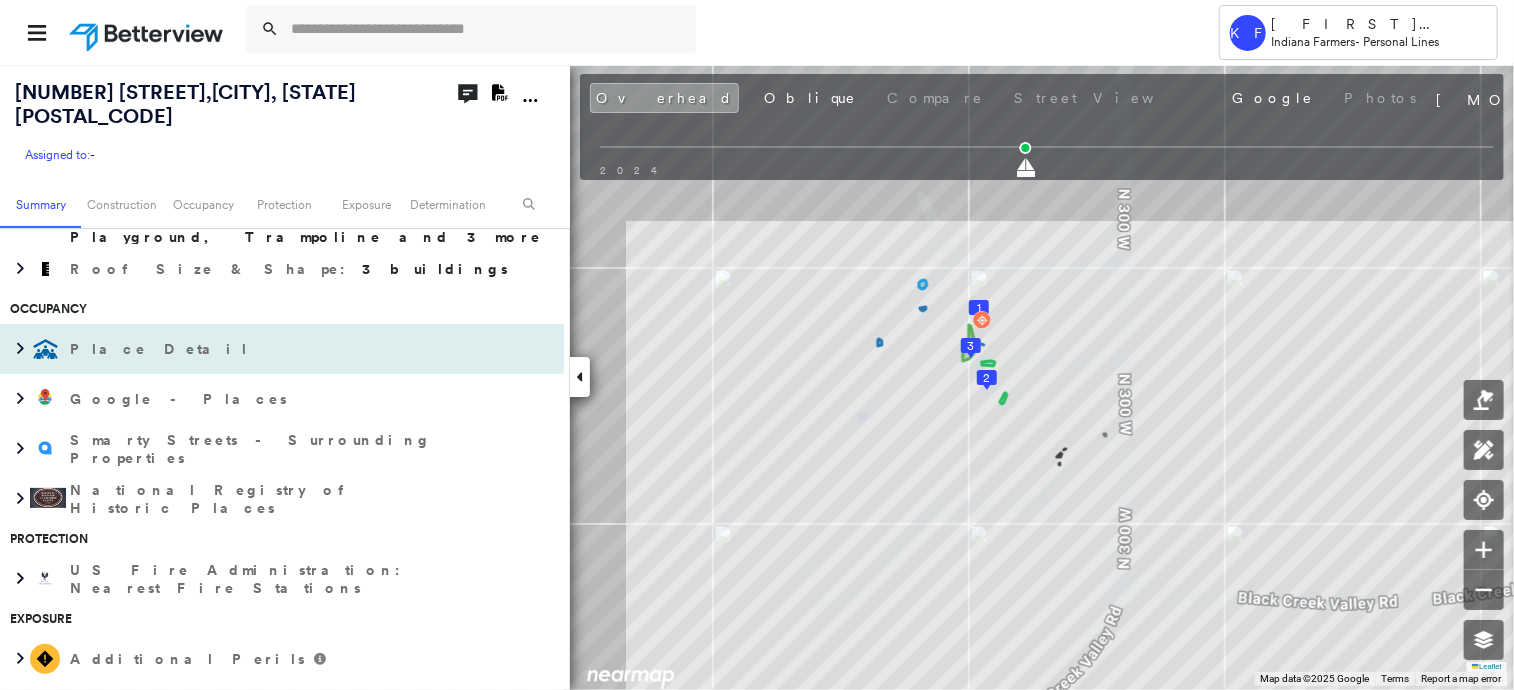 scroll, scrollTop: 600, scrollLeft: 0, axis: vertical 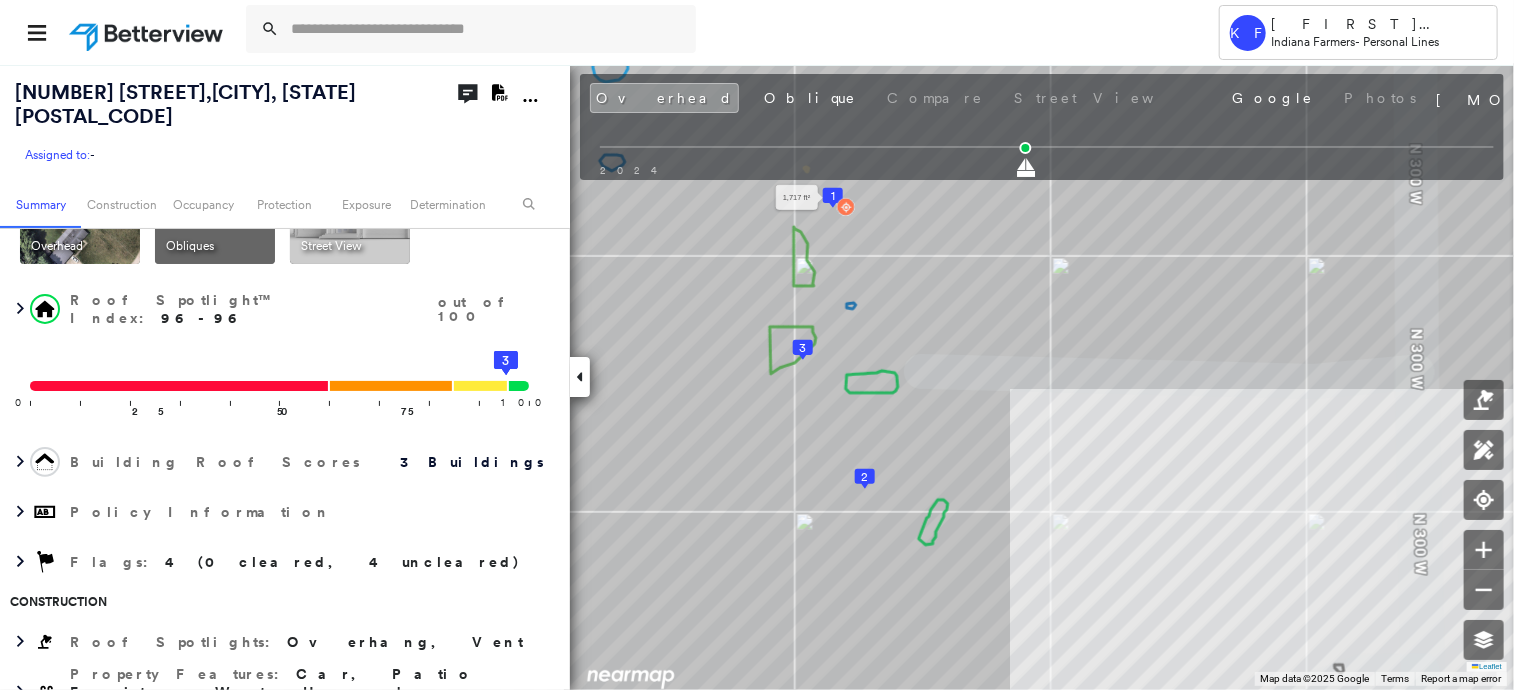 click on "1" at bounding box center [833, 196] 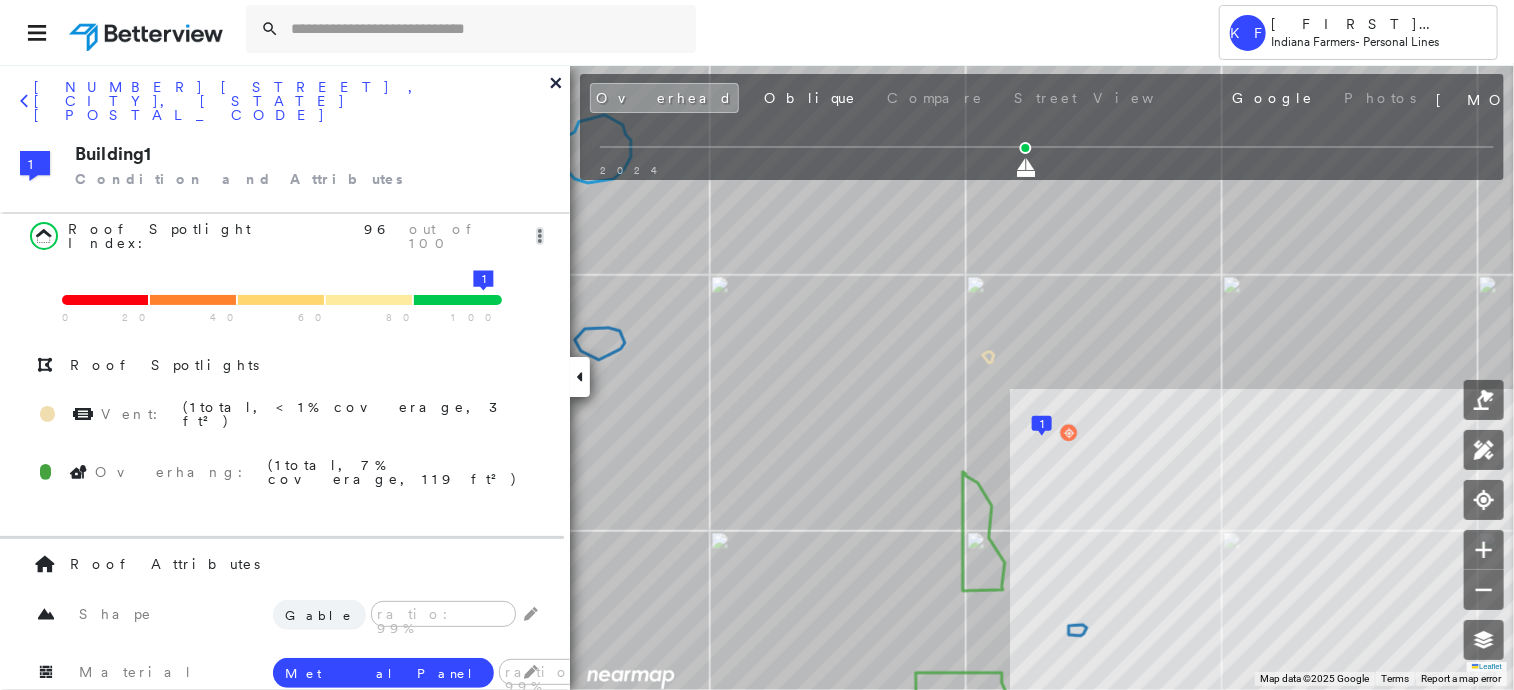 scroll, scrollTop: 100, scrollLeft: 0, axis: vertical 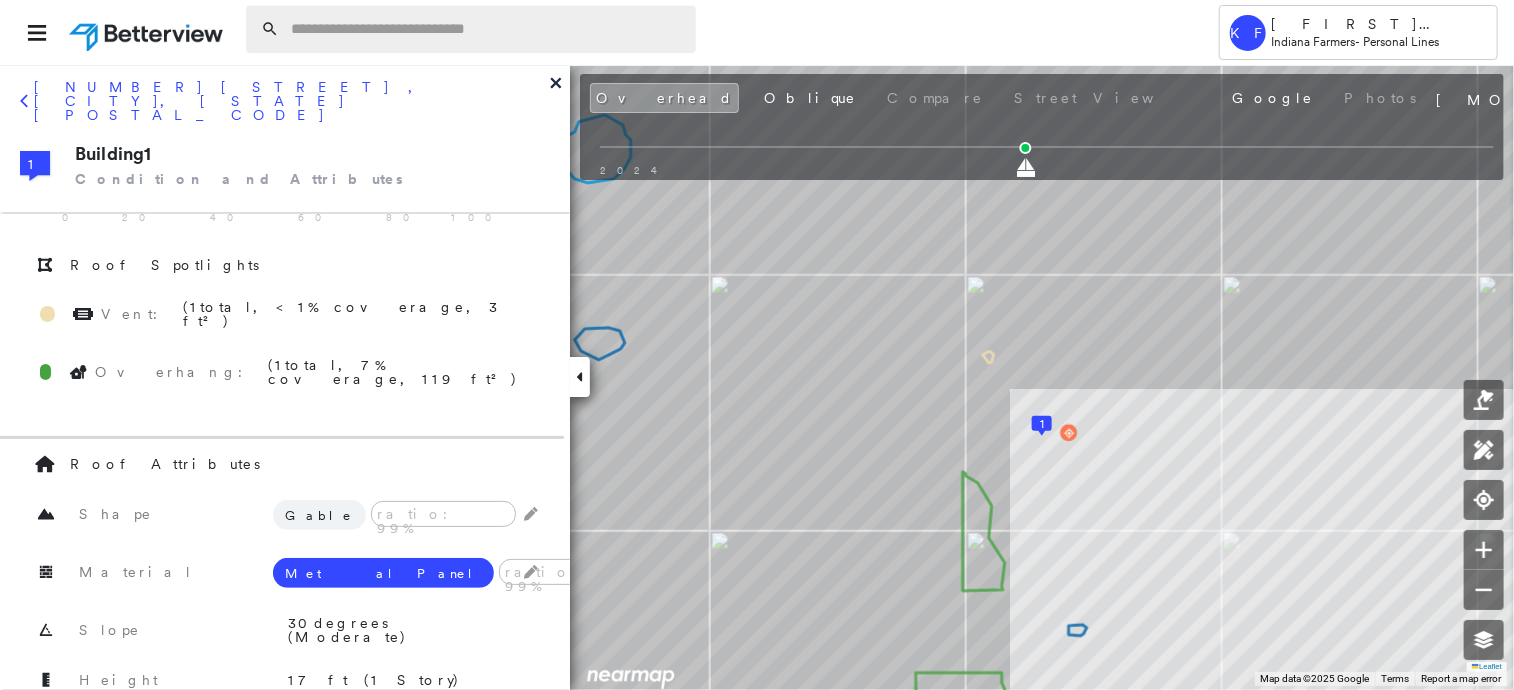click at bounding box center [487, 29] 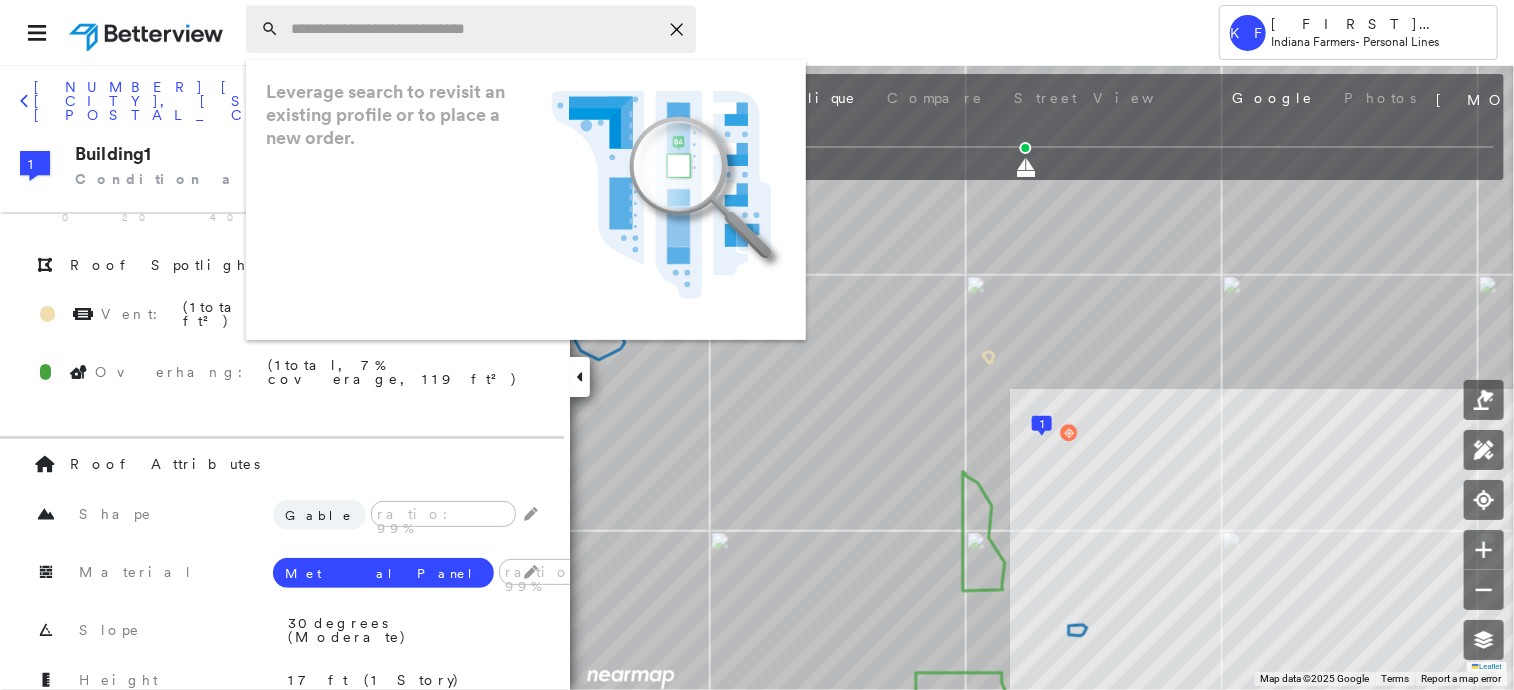 paste on "**********" 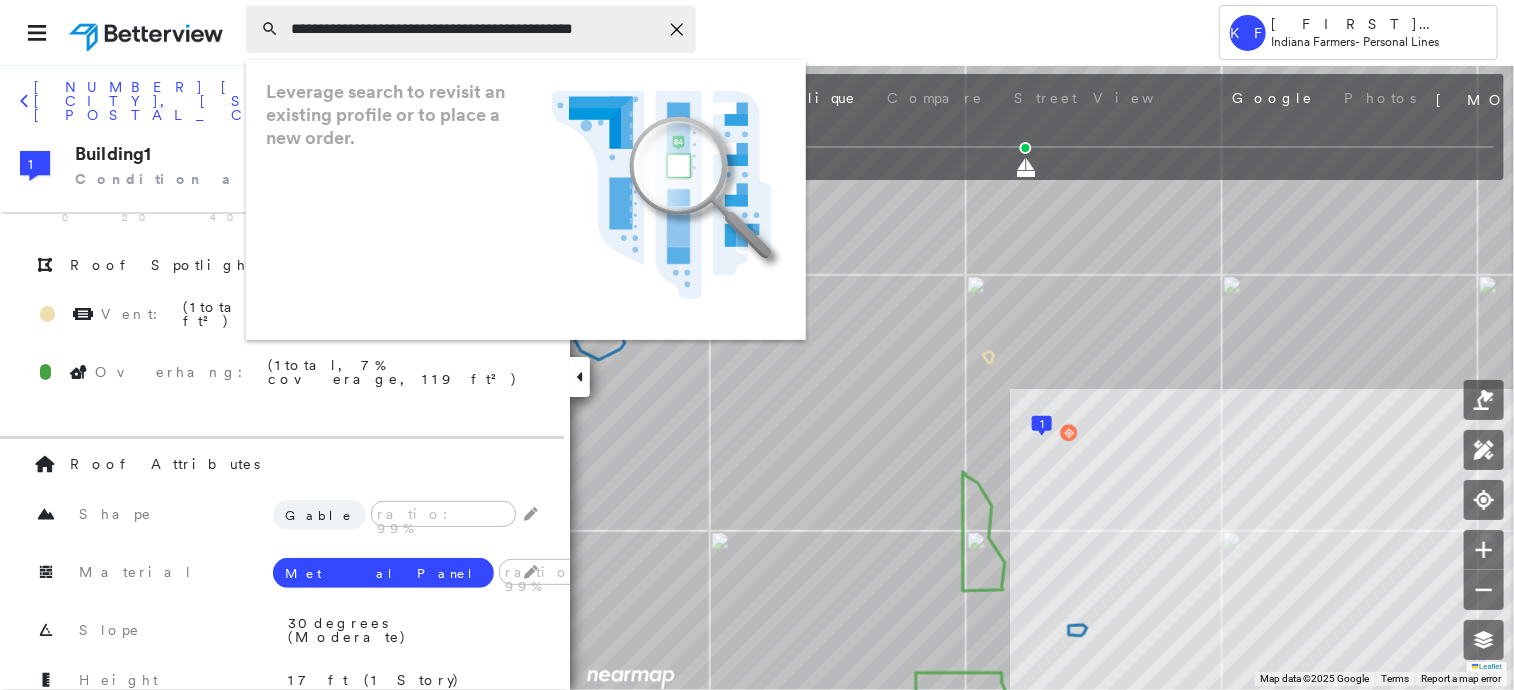 scroll, scrollTop: 0, scrollLeft: 26, axis: horizontal 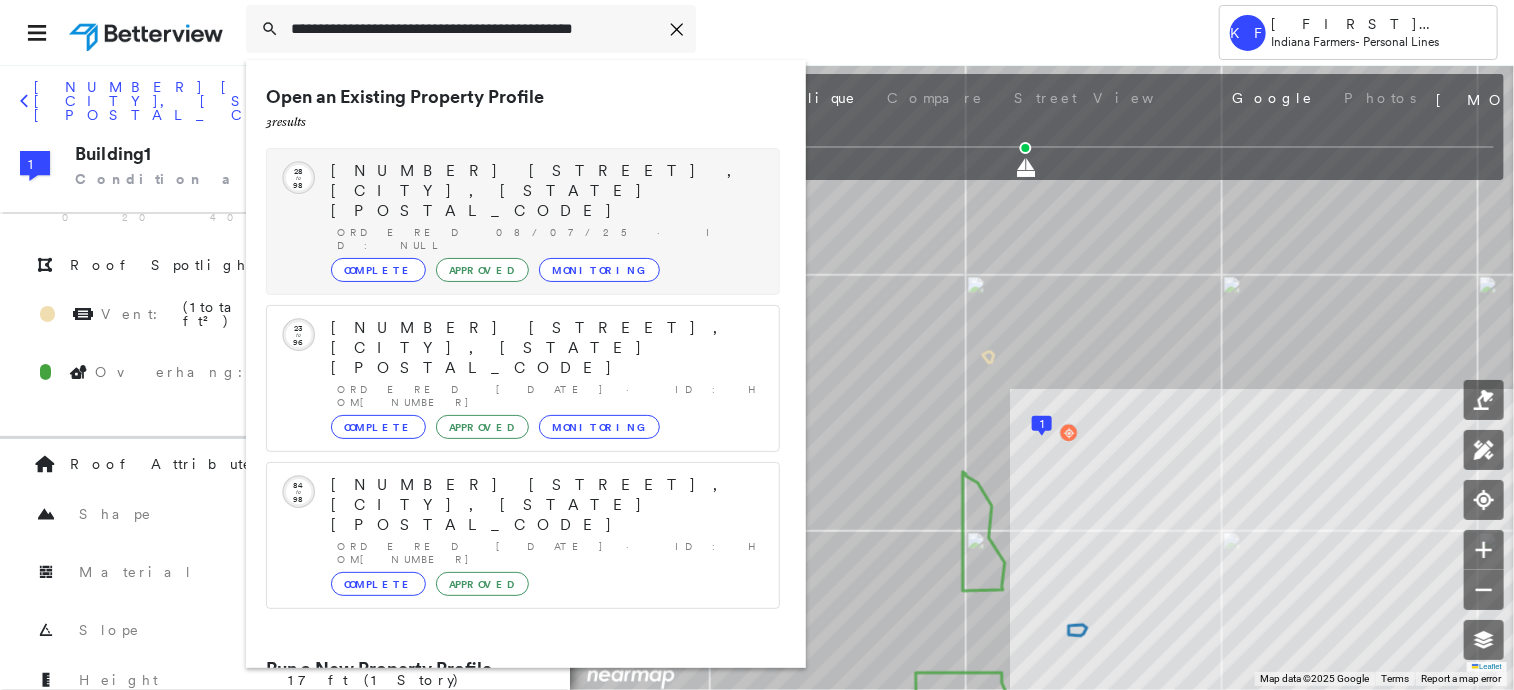 type on "**********" 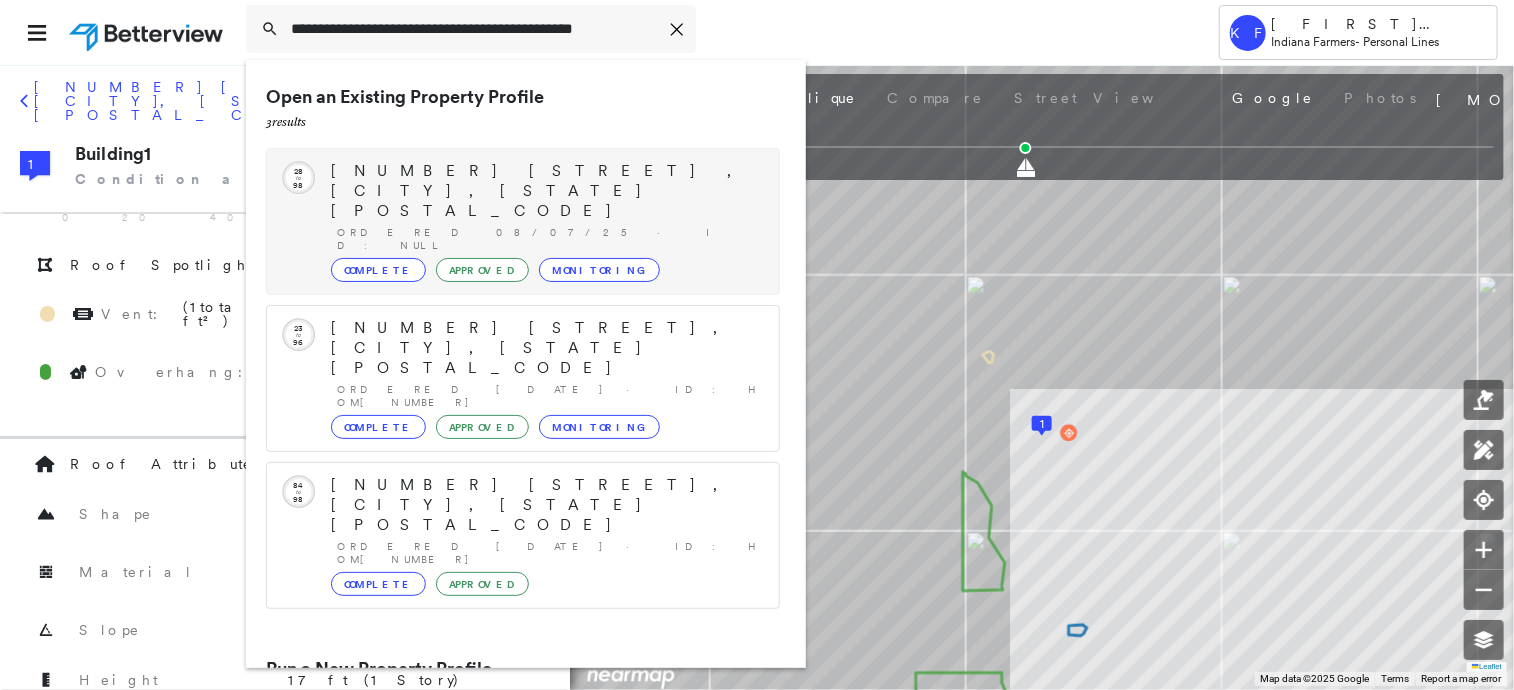 click on "Ordered 08/07/25 · ID: null" at bounding box center (548, 239) 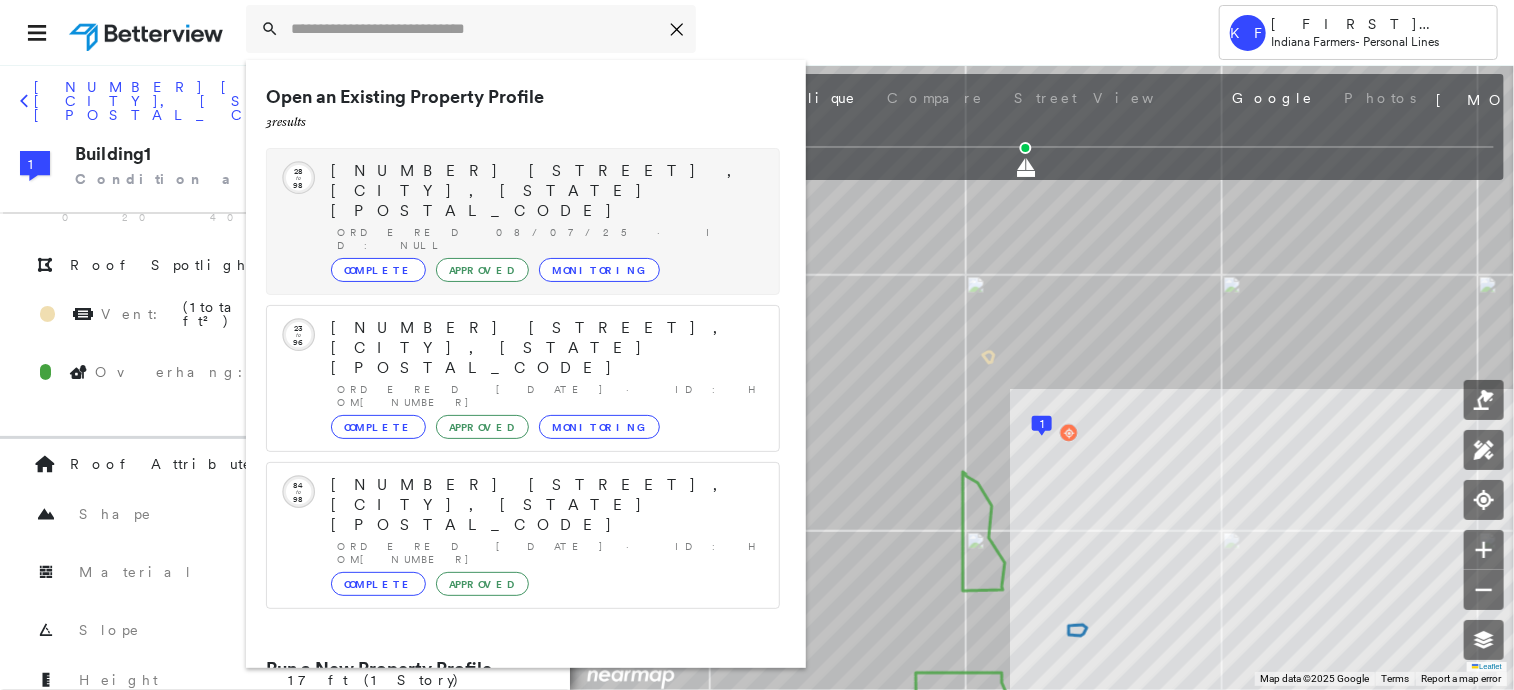 scroll, scrollTop: 0, scrollLeft: 0, axis: both 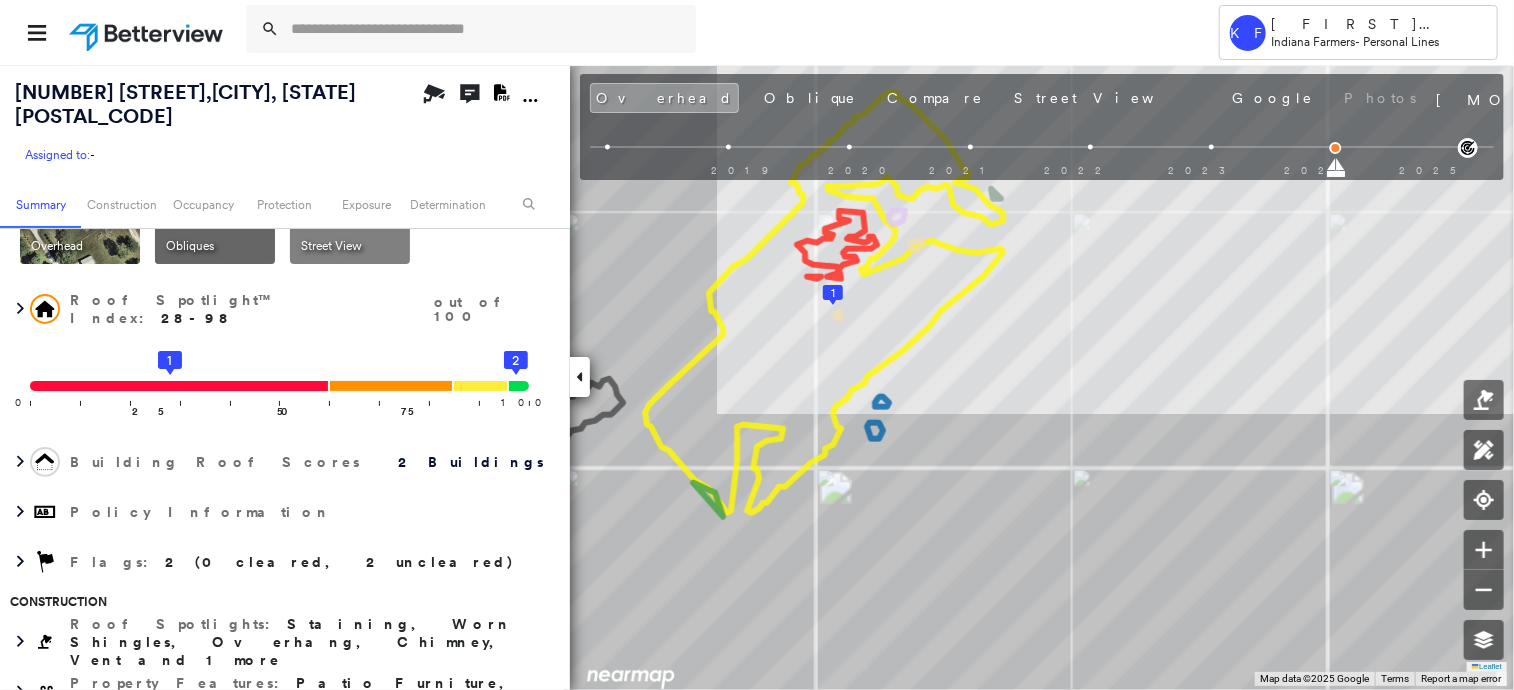 click 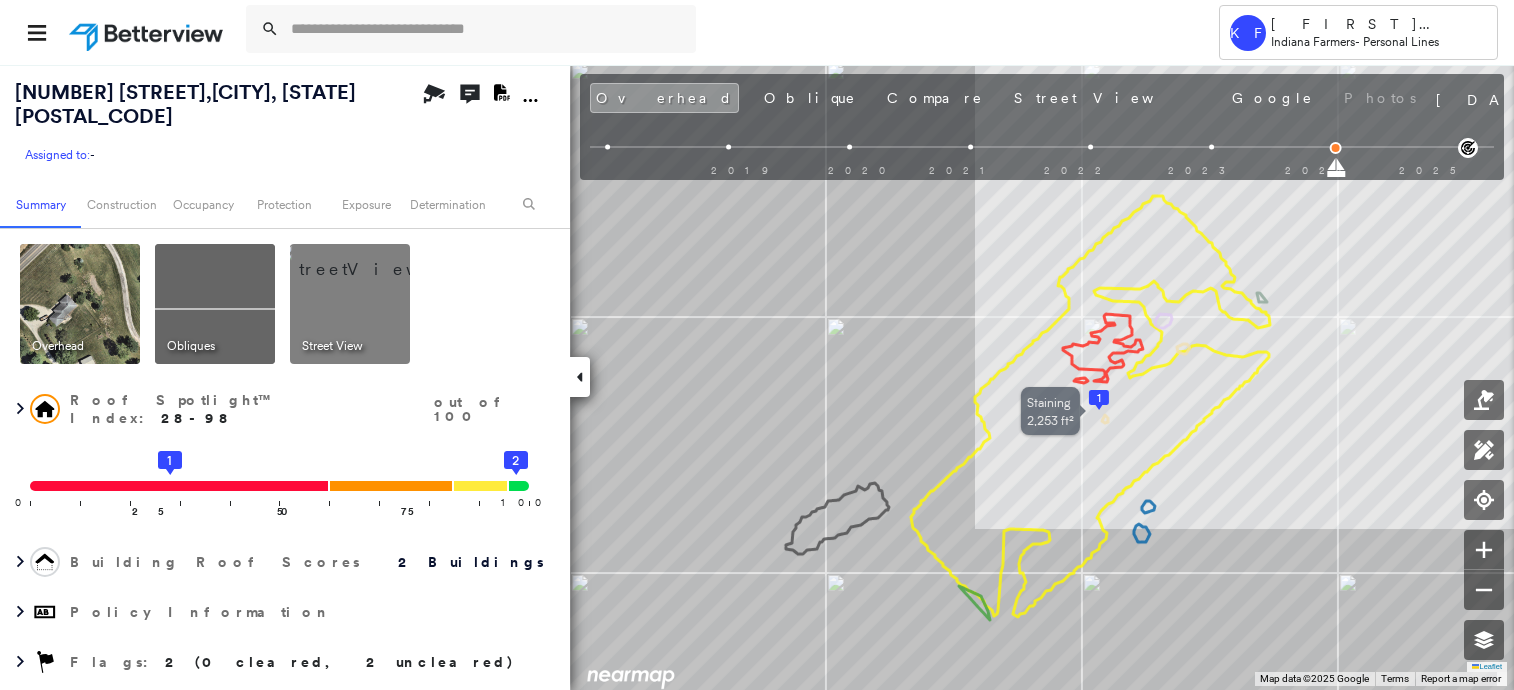 scroll, scrollTop: 0, scrollLeft: 0, axis: both 